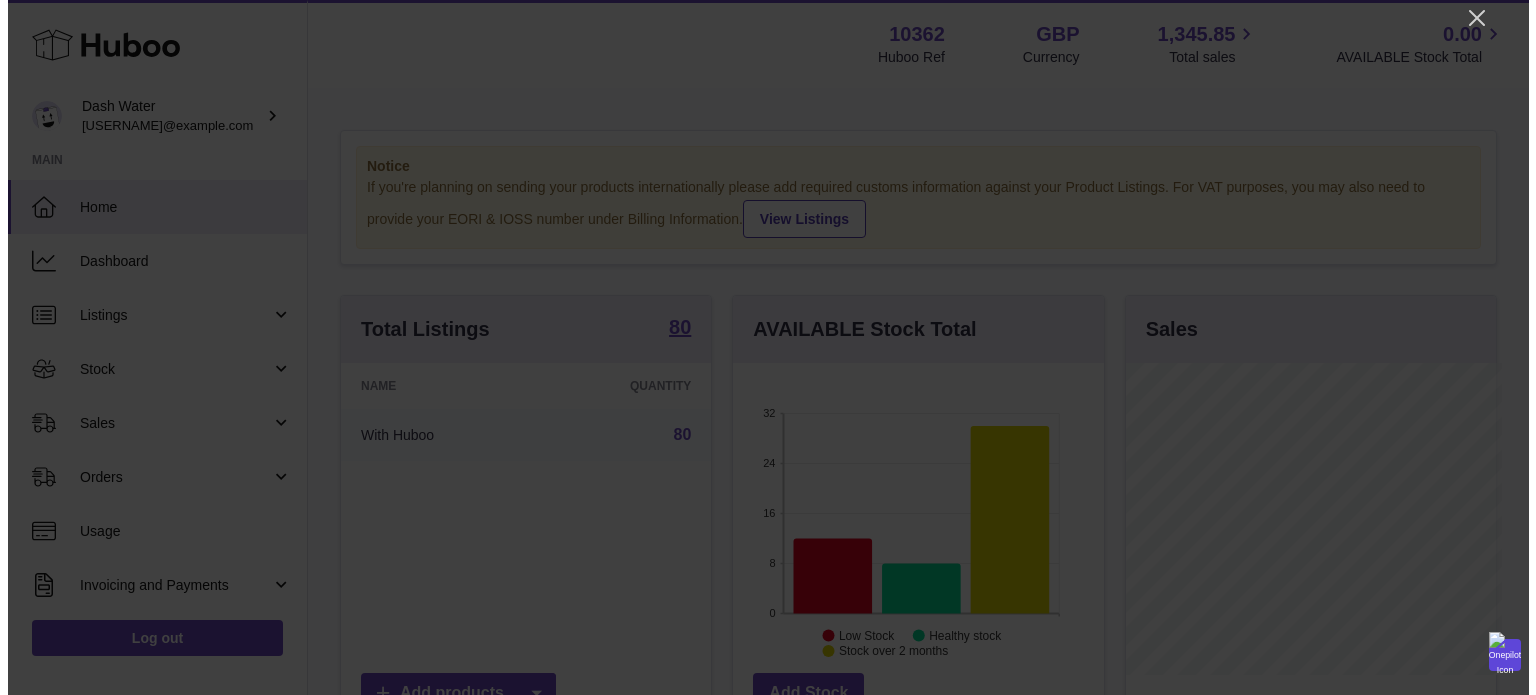 scroll, scrollTop: 0, scrollLeft: 0, axis: both 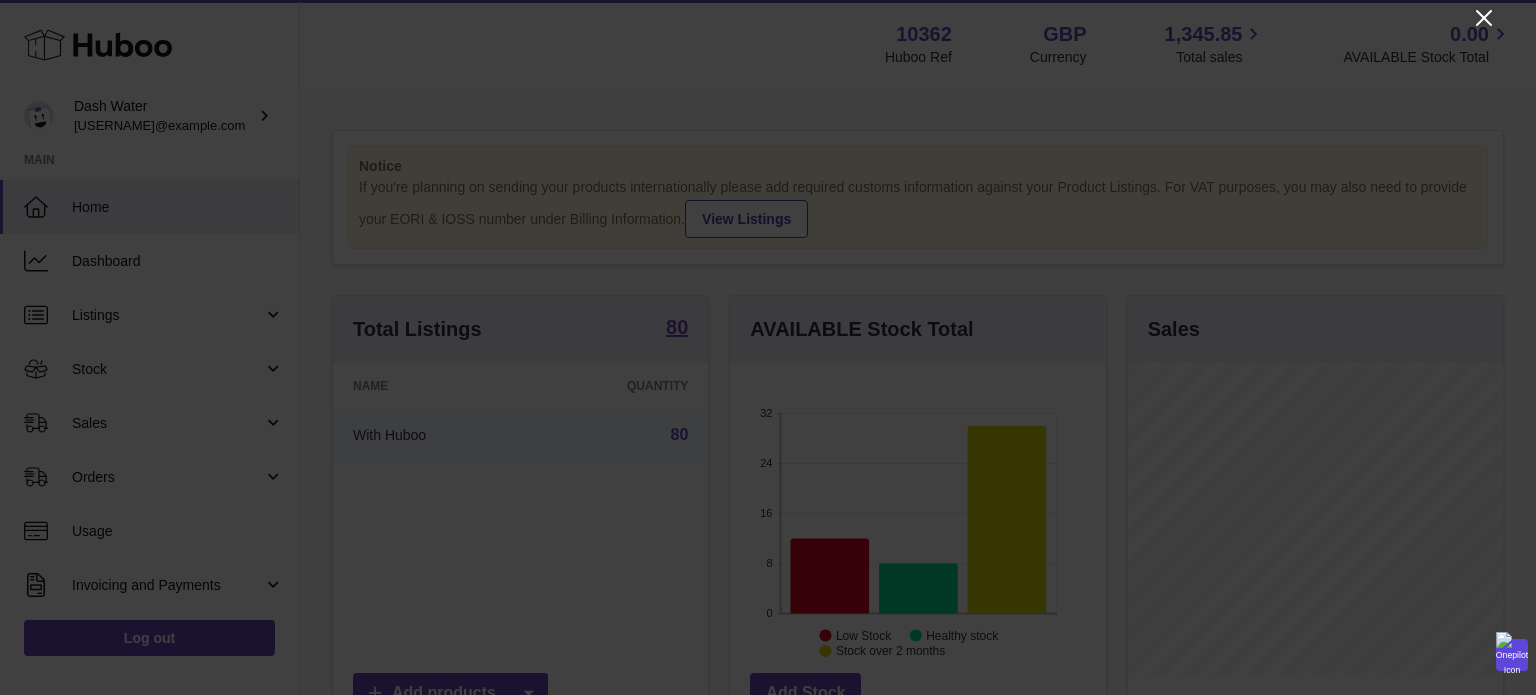 click 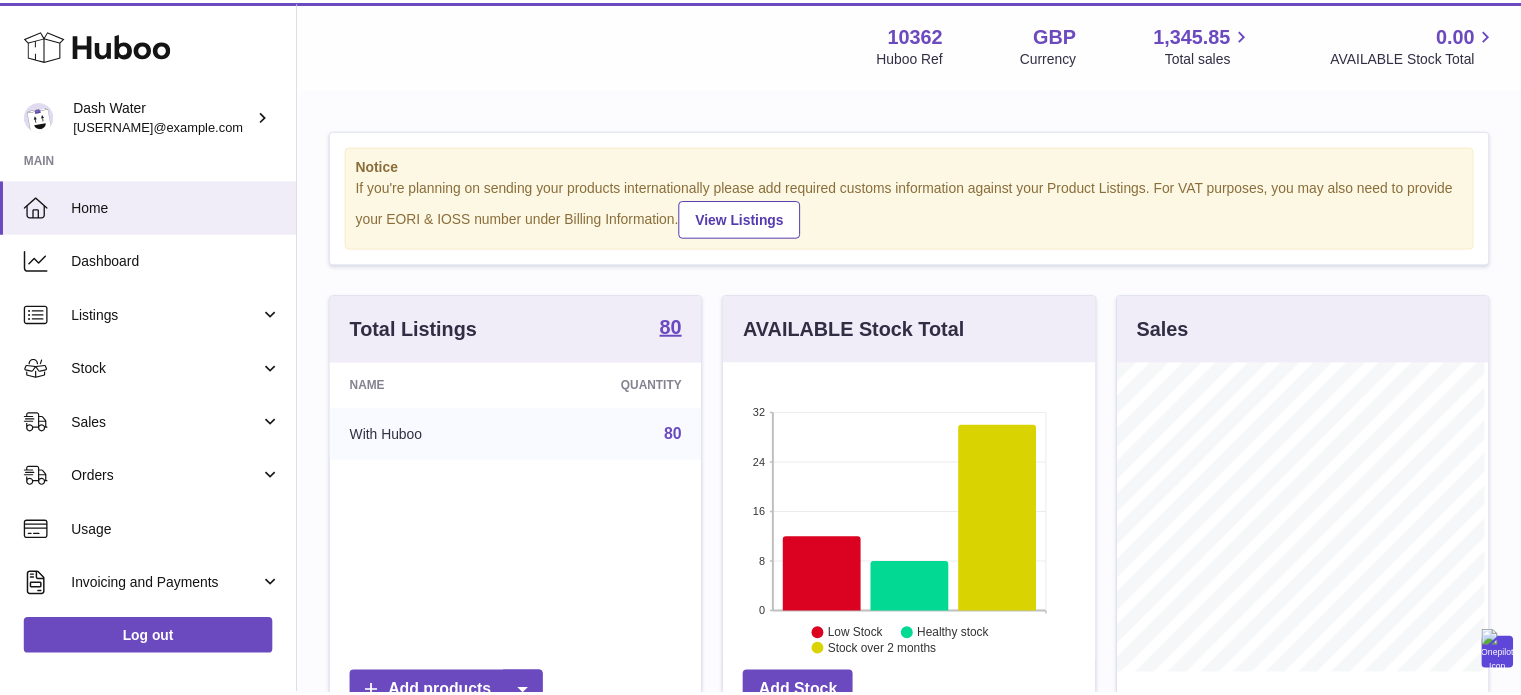 scroll, scrollTop: 312, scrollLeft: 371, axis: both 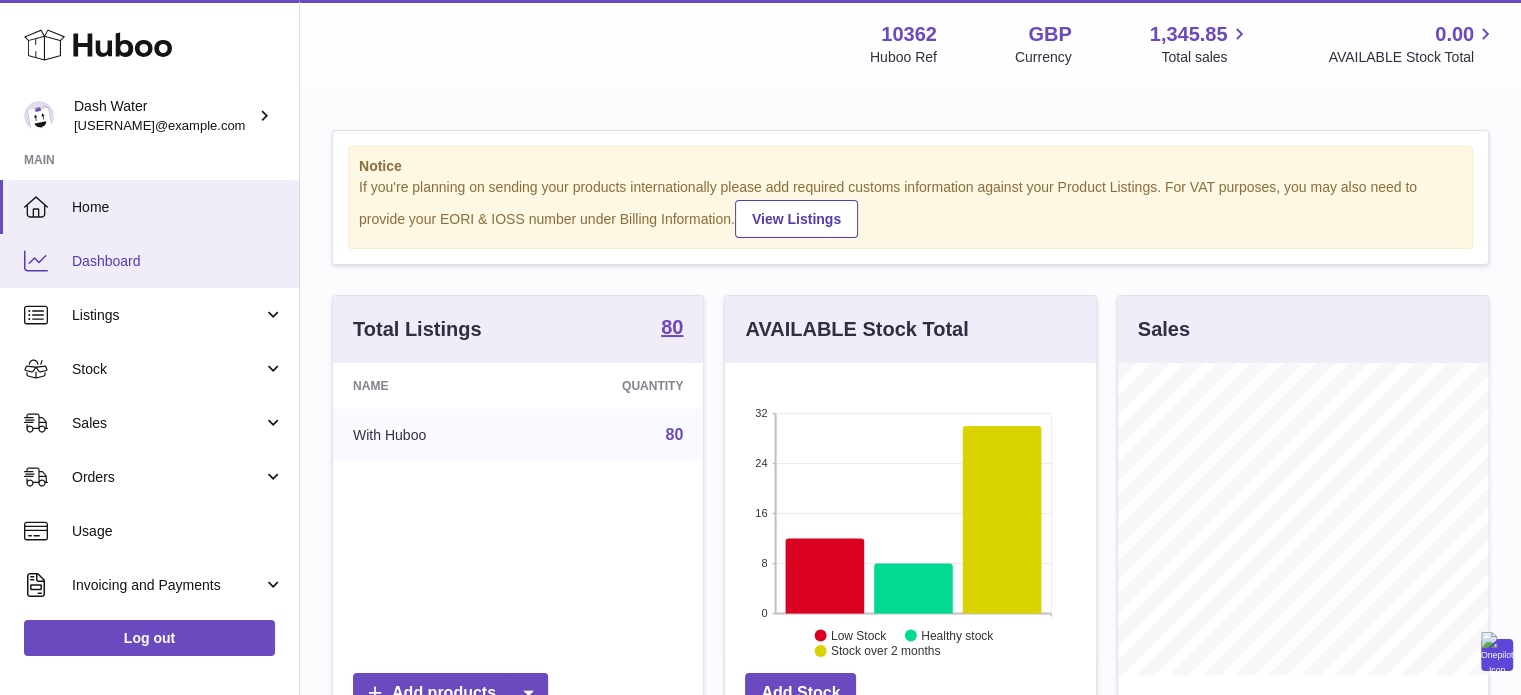 click on "Dashboard" at bounding box center [178, 261] 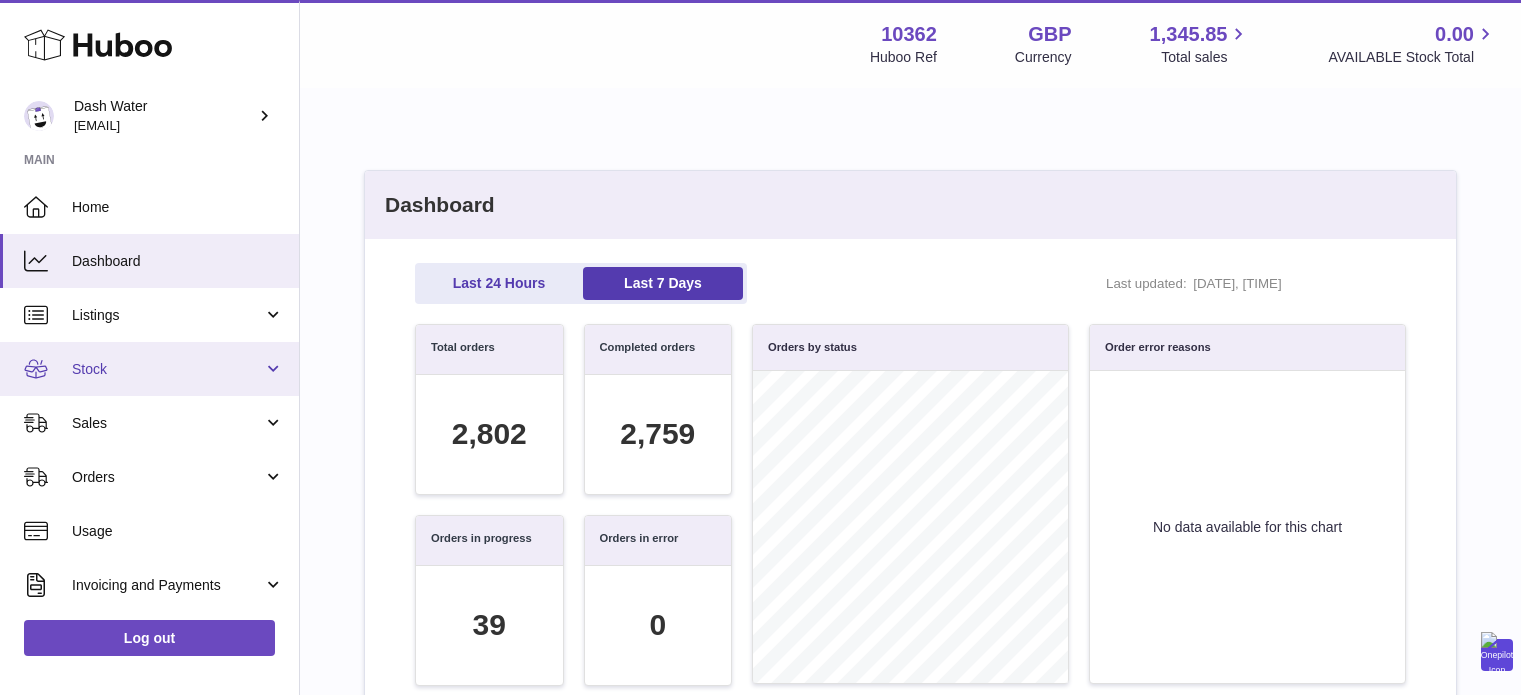 scroll, scrollTop: 0, scrollLeft: 0, axis: both 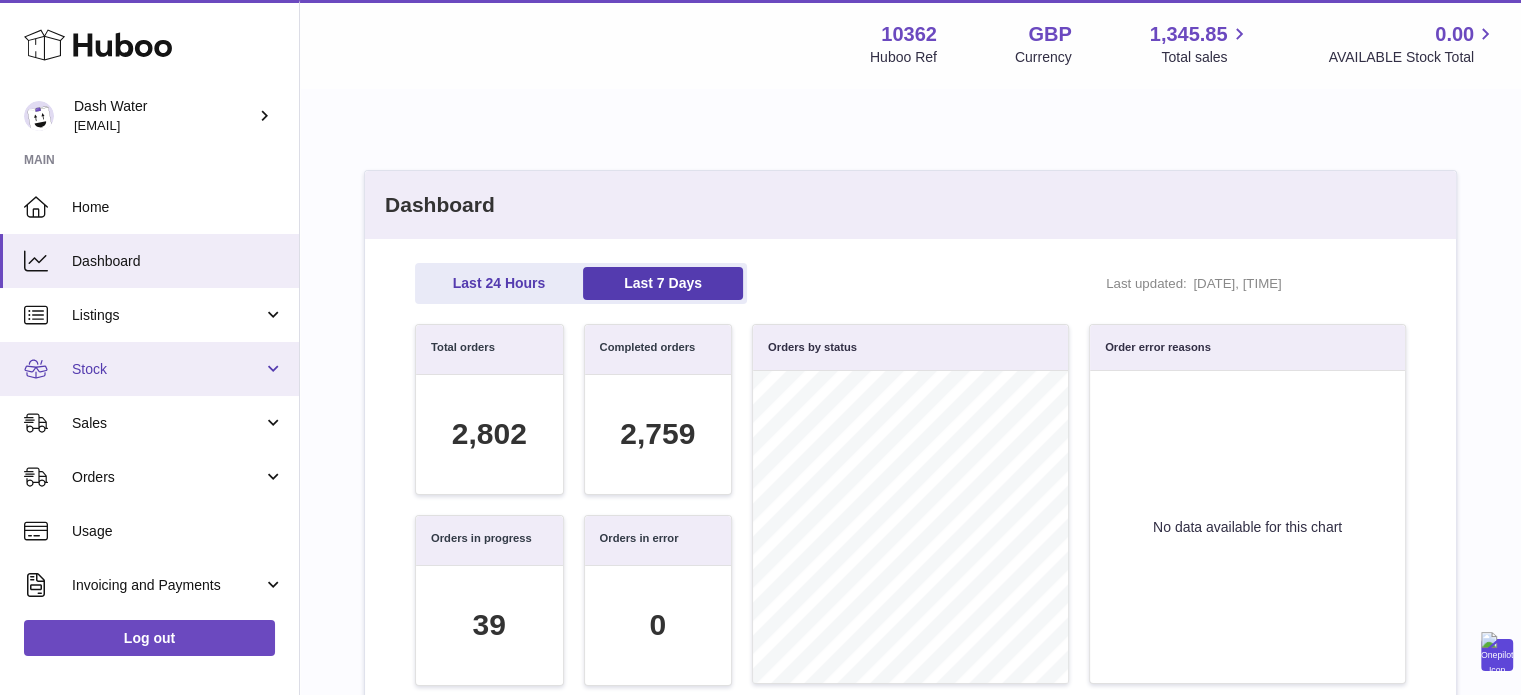 click on "Stock" at bounding box center (167, 369) 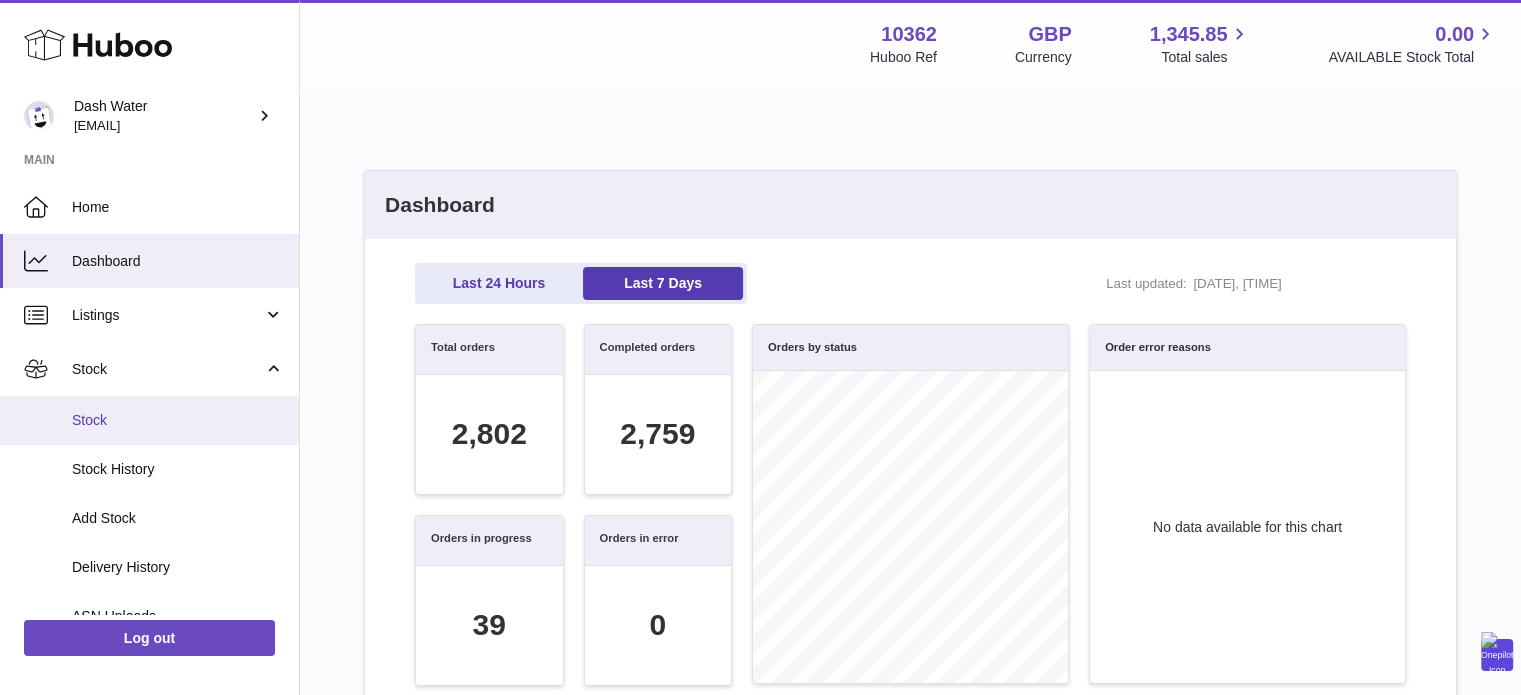 click on "Stock" at bounding box center (178, 420) 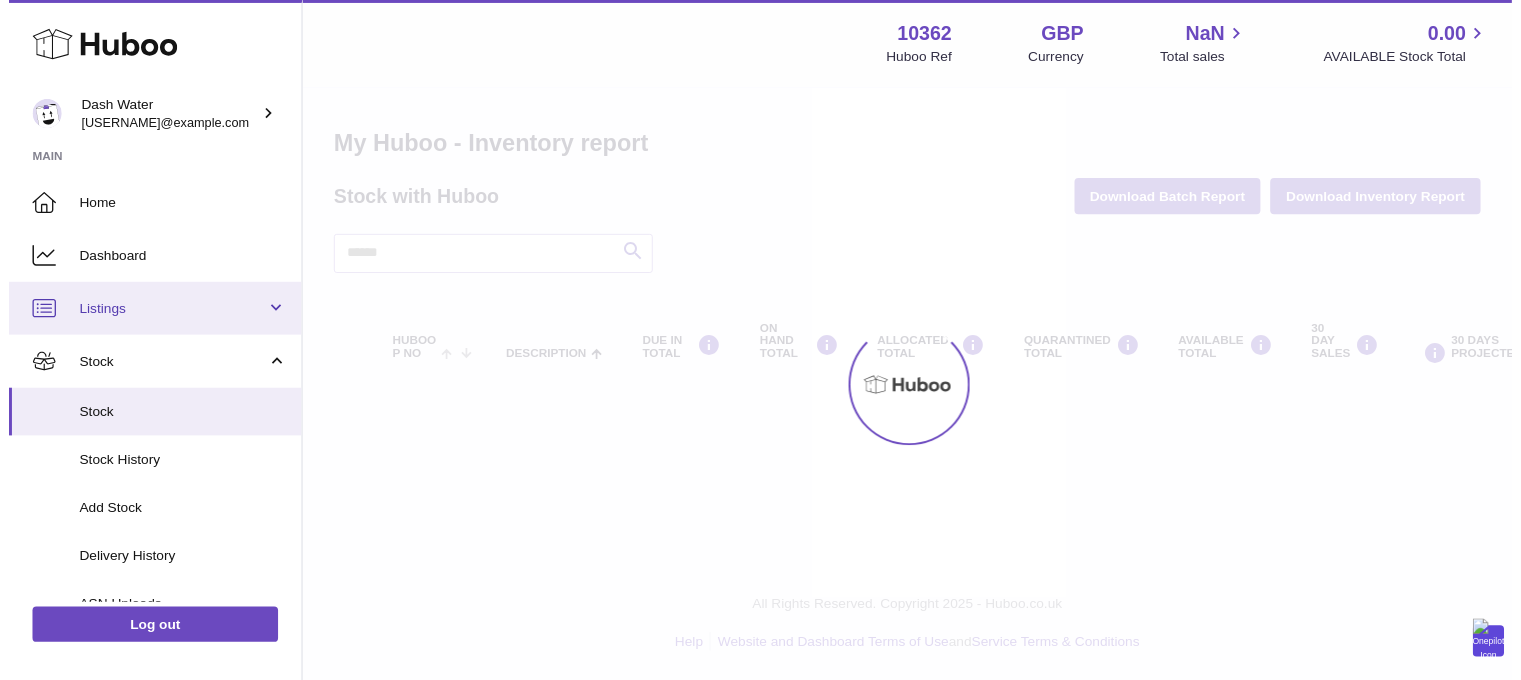 scroll, scrollTop: 0, scrollLeft: 0, axis: both 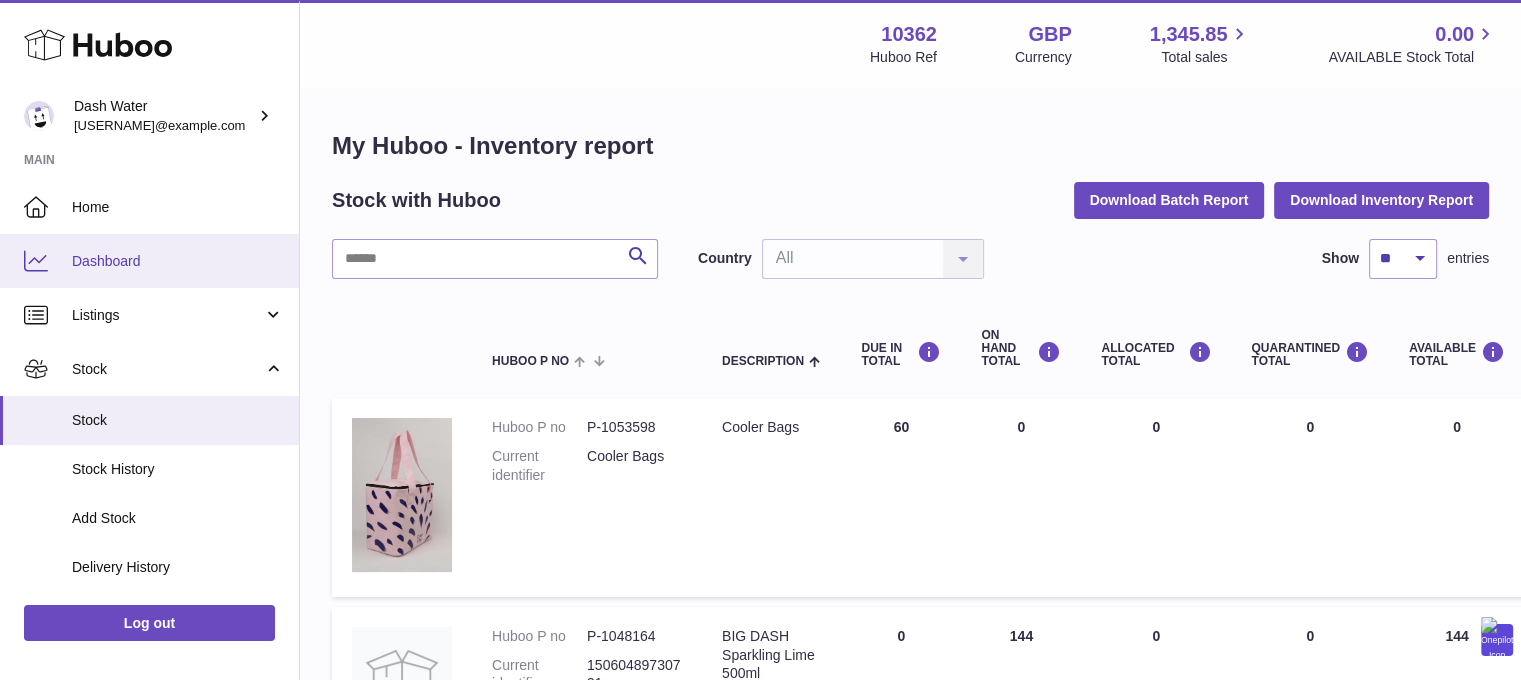 click on "Dashboard" at bounding box center (178, 261) 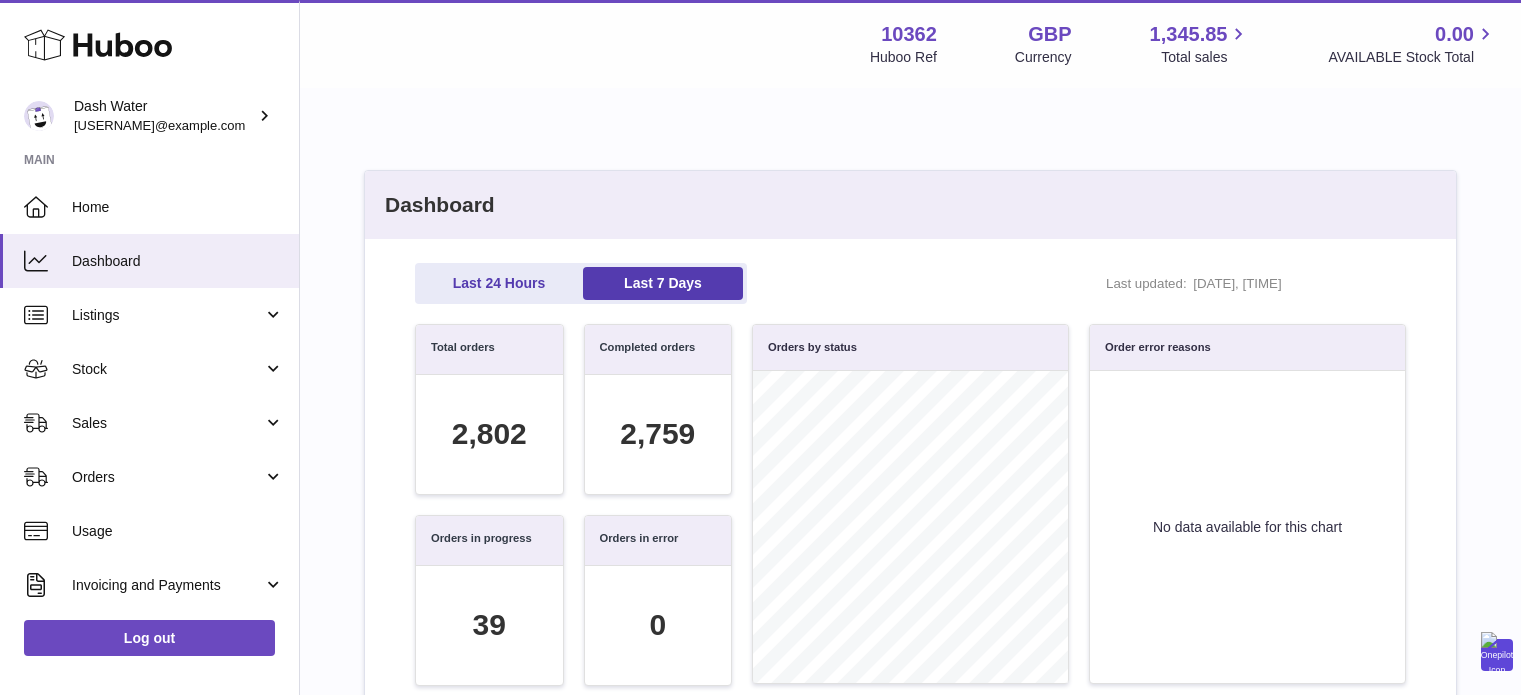scroll, scrollTop: 0, scrollLeft: 0, axis: both 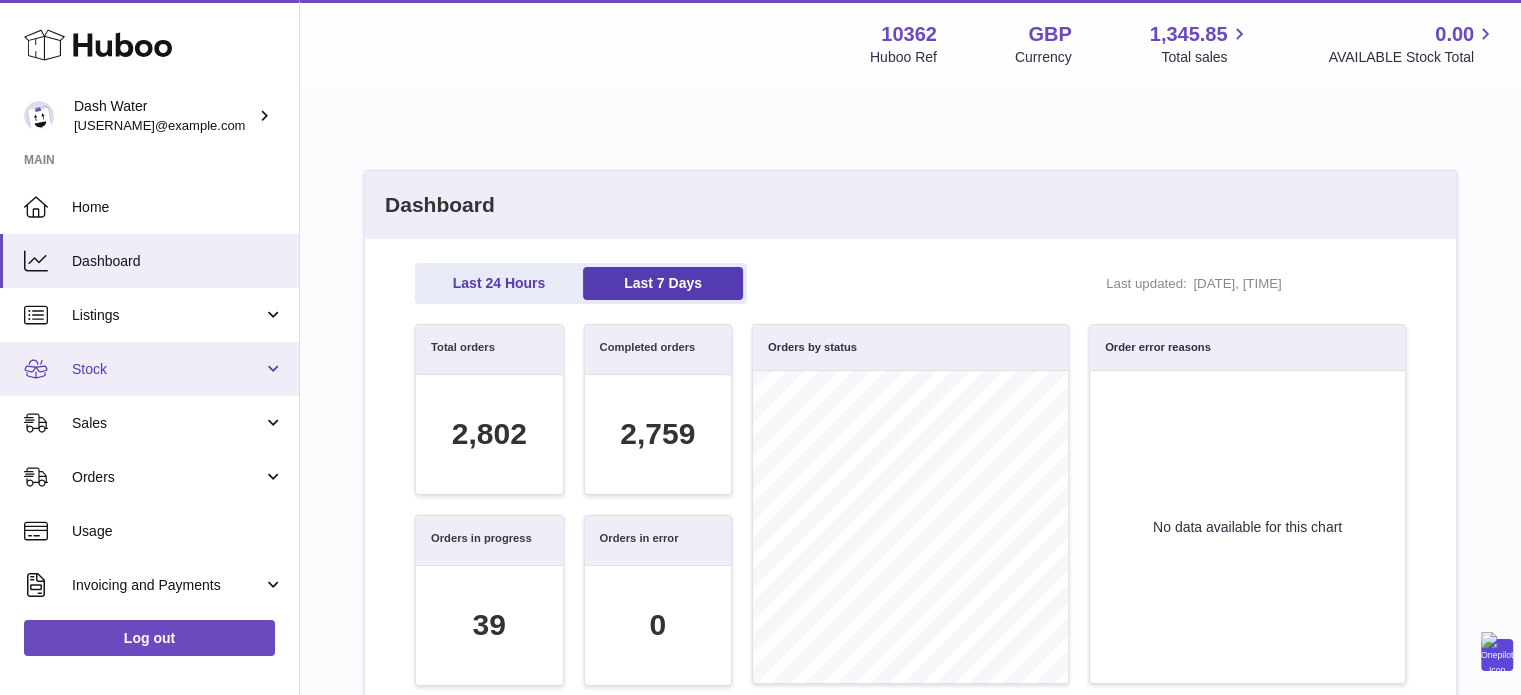 click on "Stock" at bounding box center [149, 369] 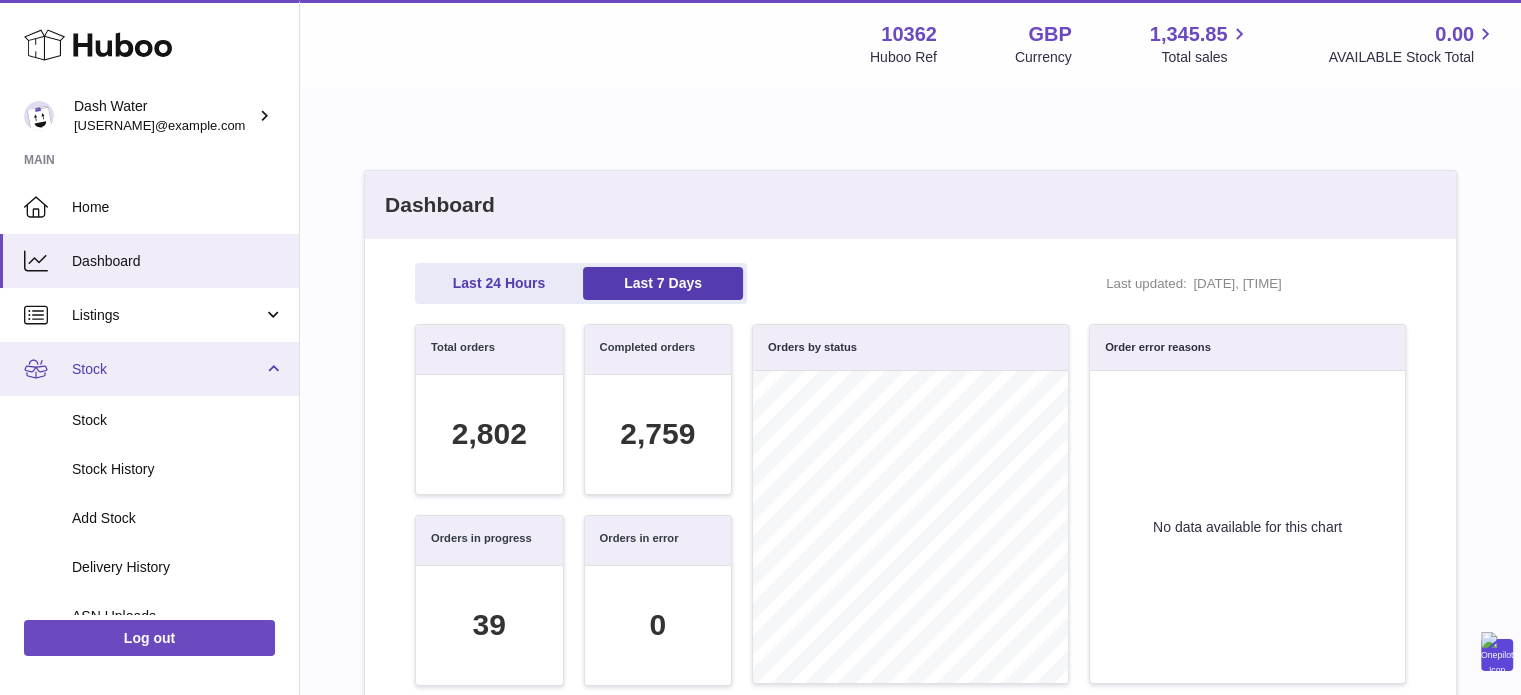 click on "Stock" at bounding box center (149, 369) 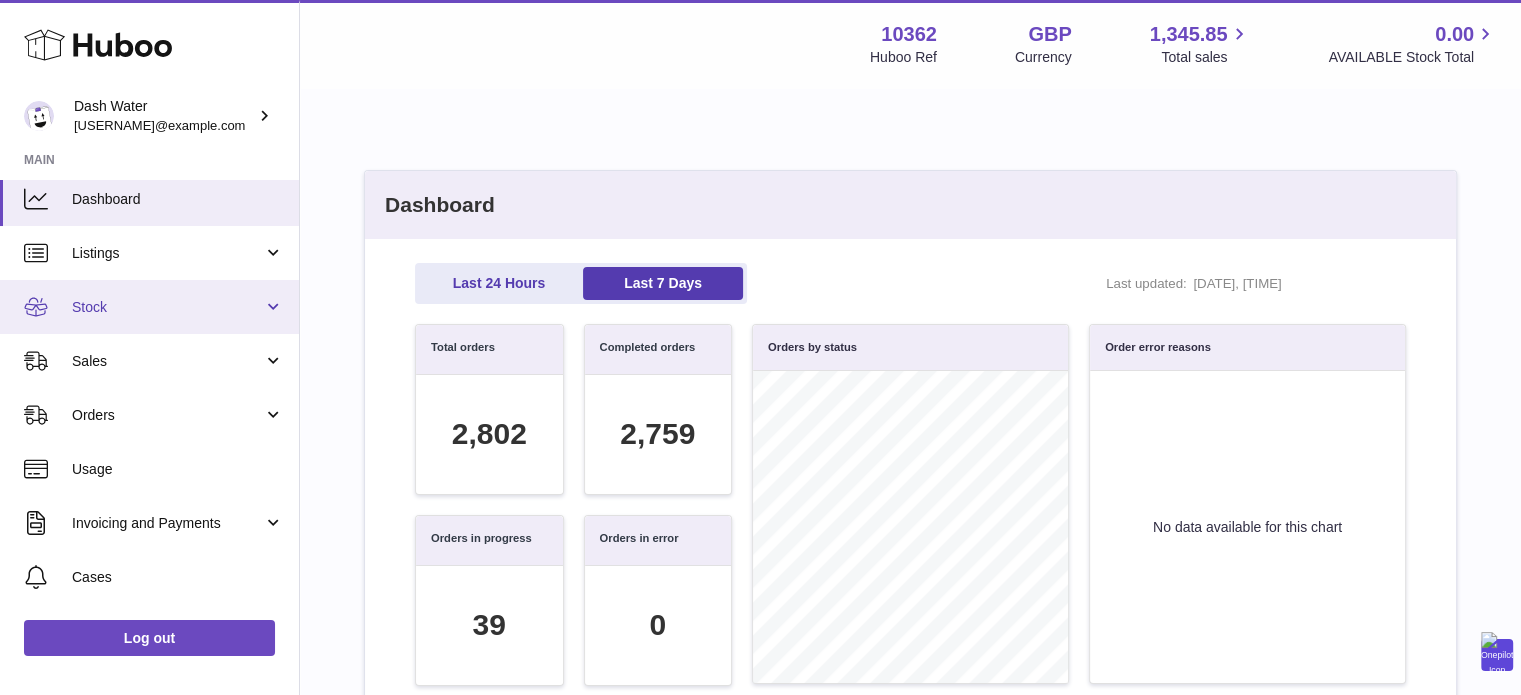 scroll, scrollTop: 100, scrollLeft: 0, axis: vertical 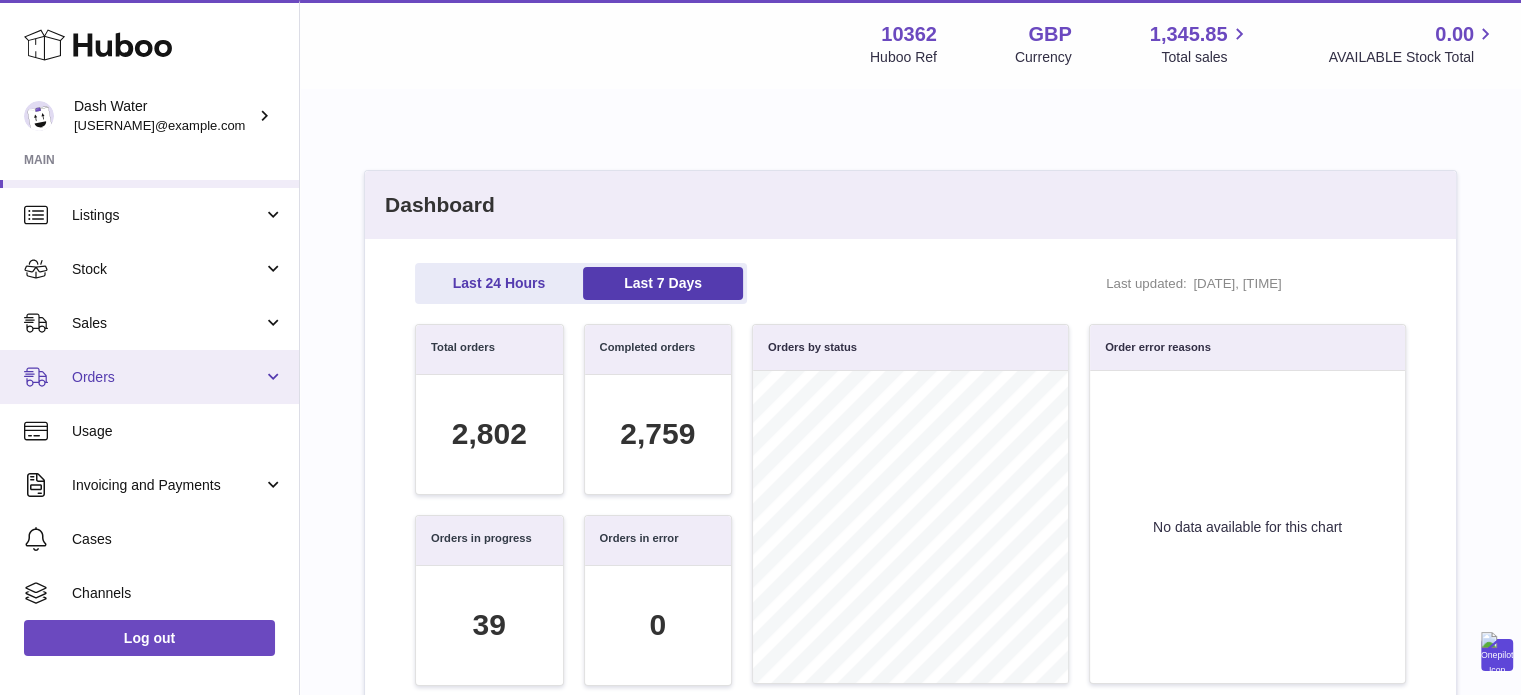 click on "Orders" at bounding box center (167, 377) 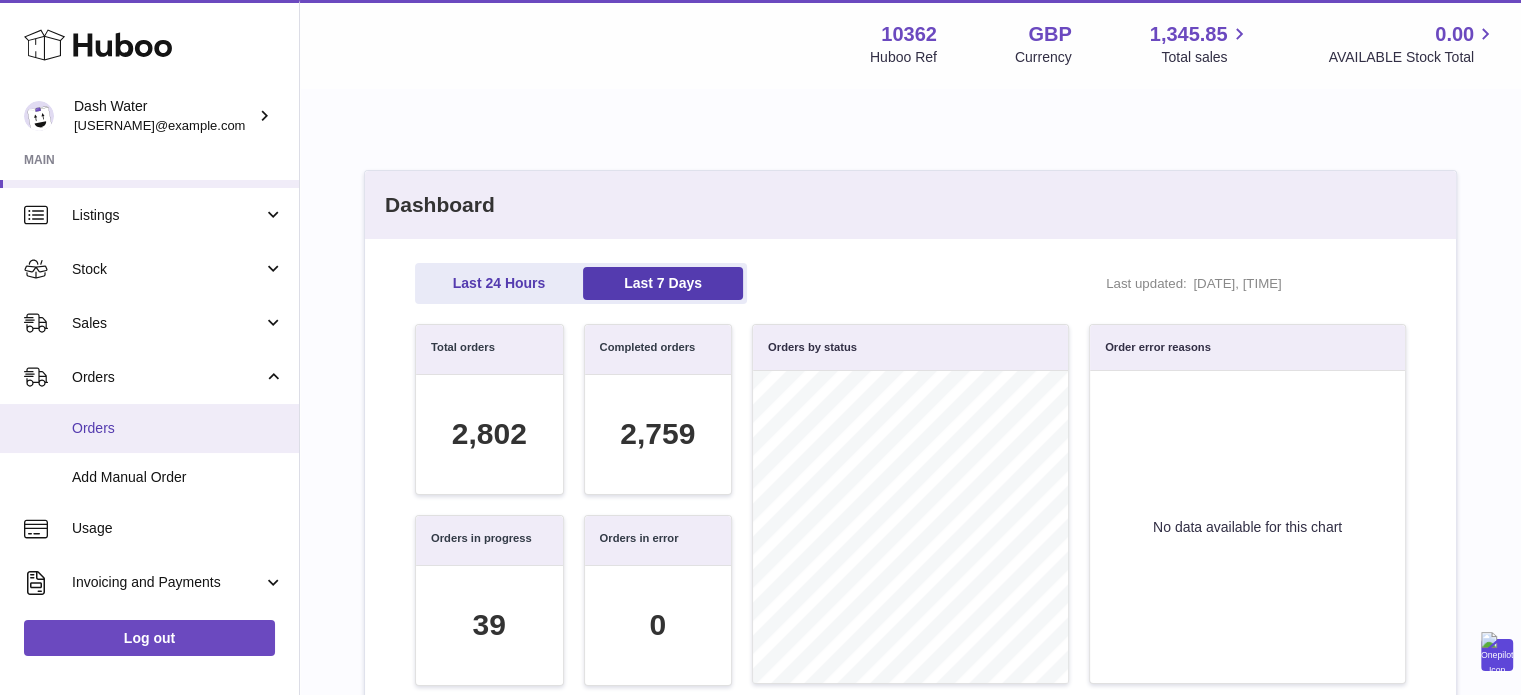 click on "Orders" at bounding box center [178, 428] 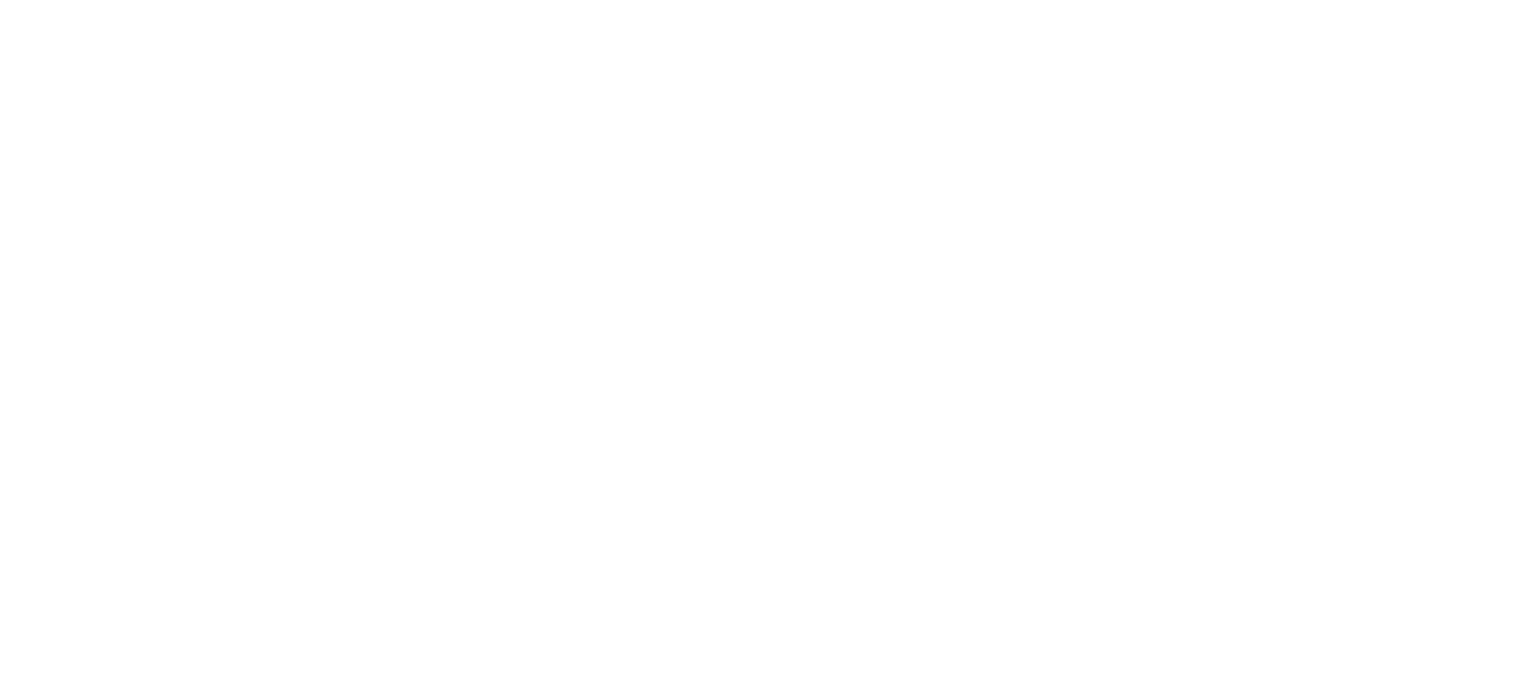 scroll, scrollTop: 0, scrollLeft: 0, axis: both 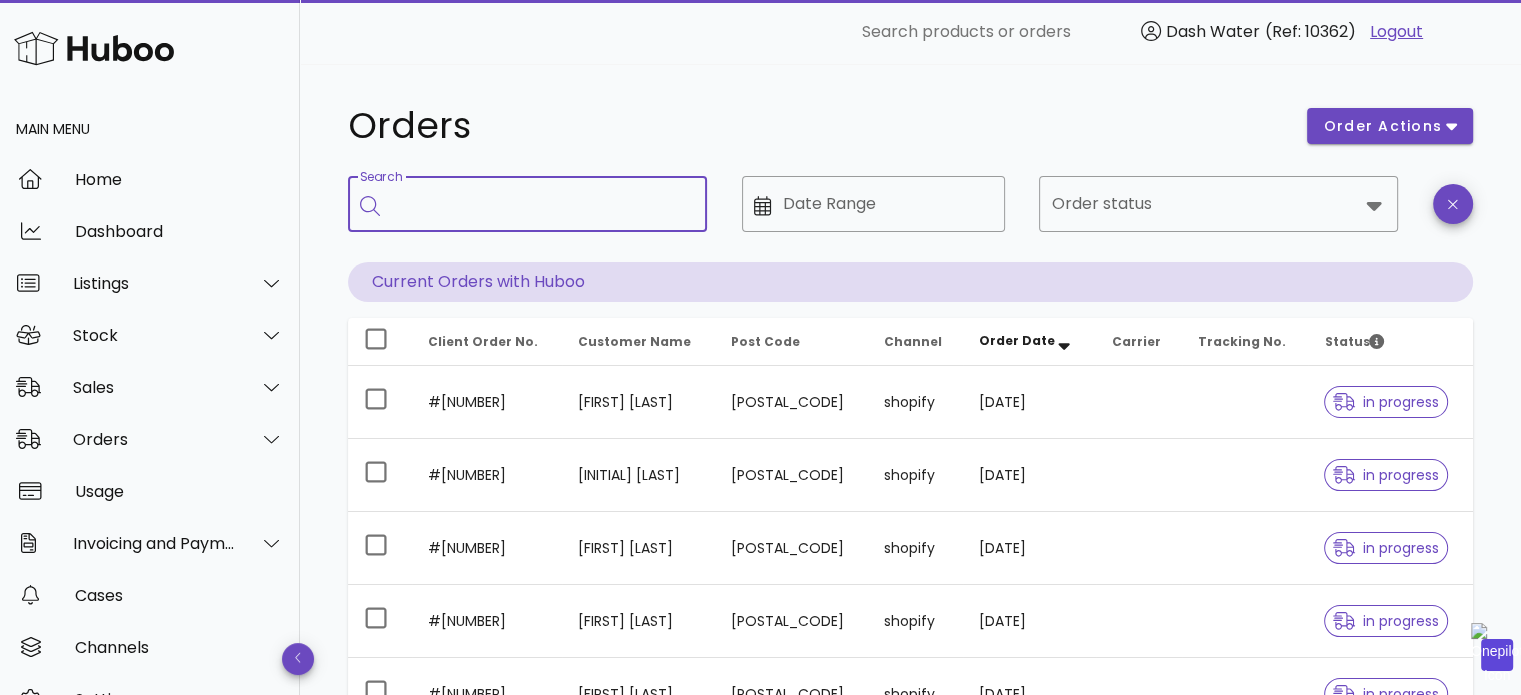 paste on "**********" 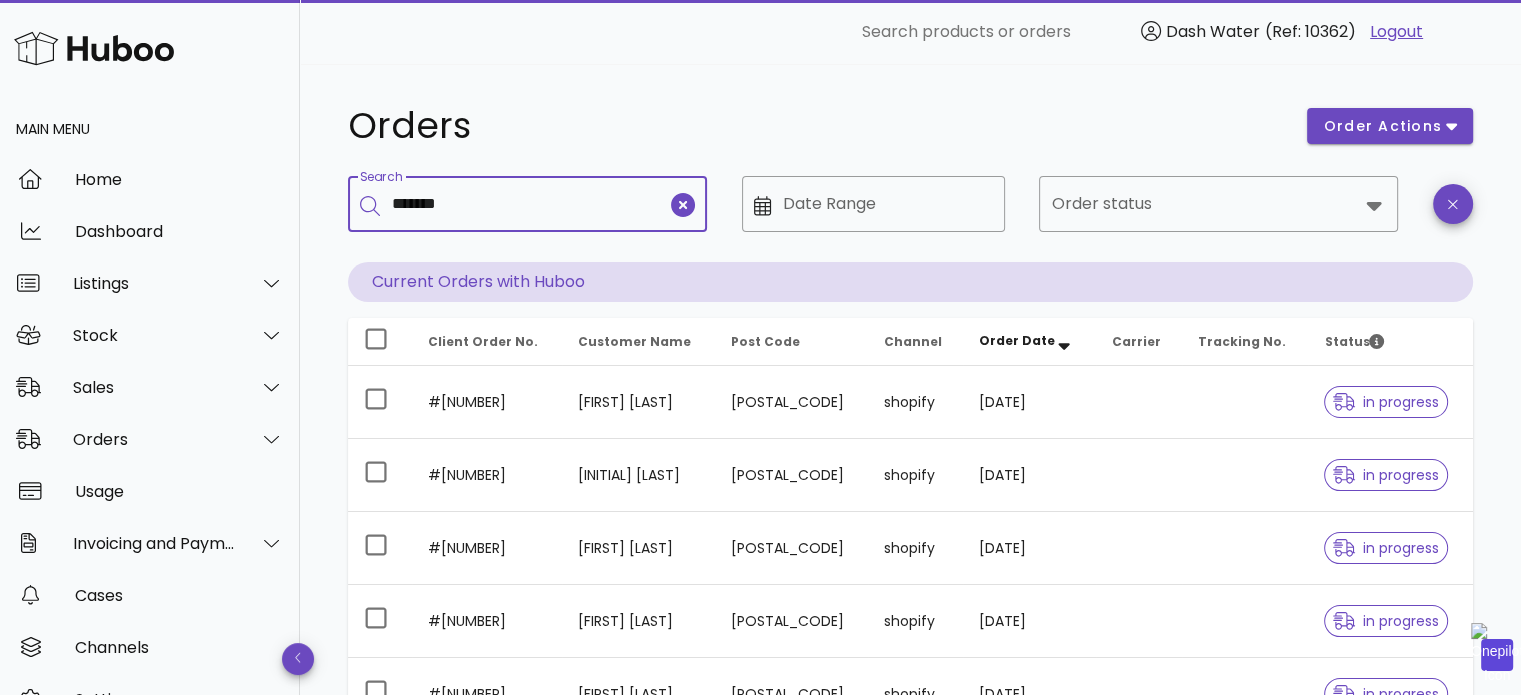 type on "*******" 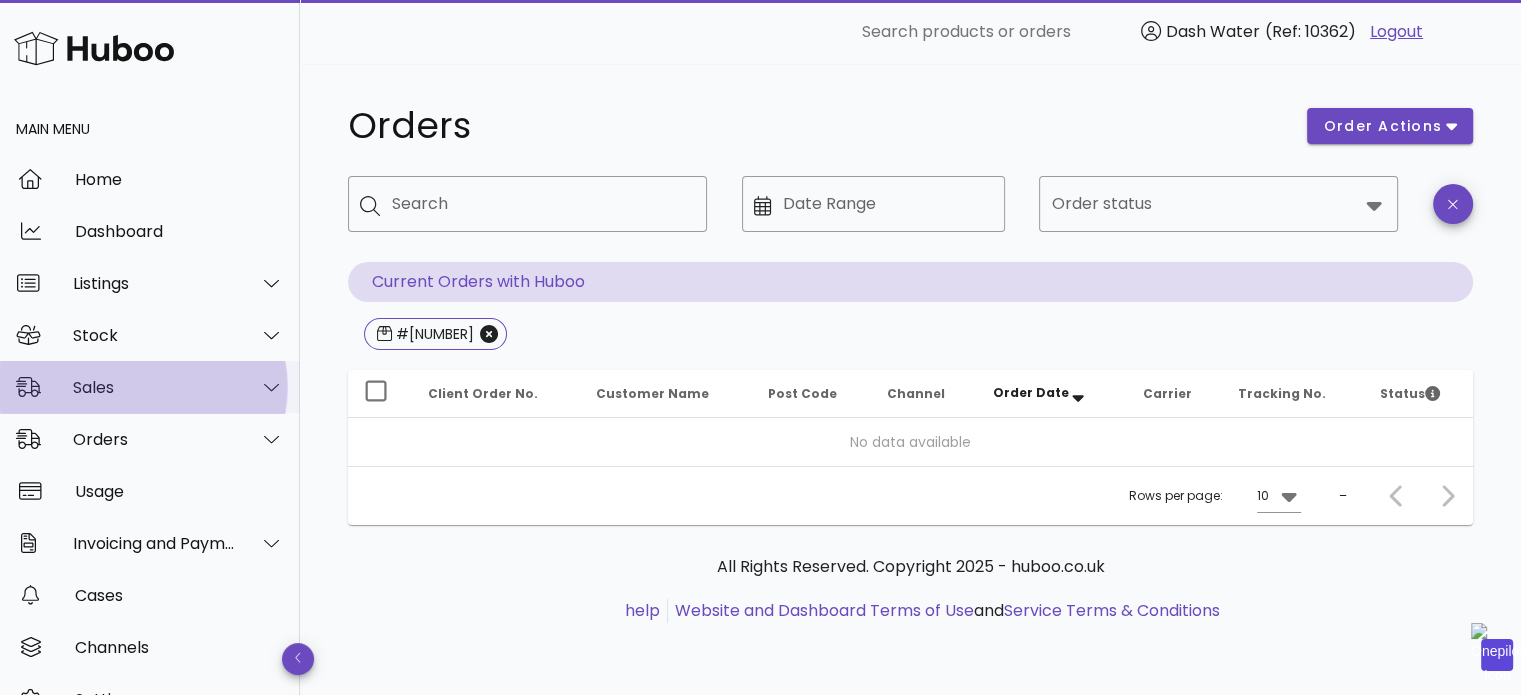 click on "Sales" at bounding box center (154, 387) 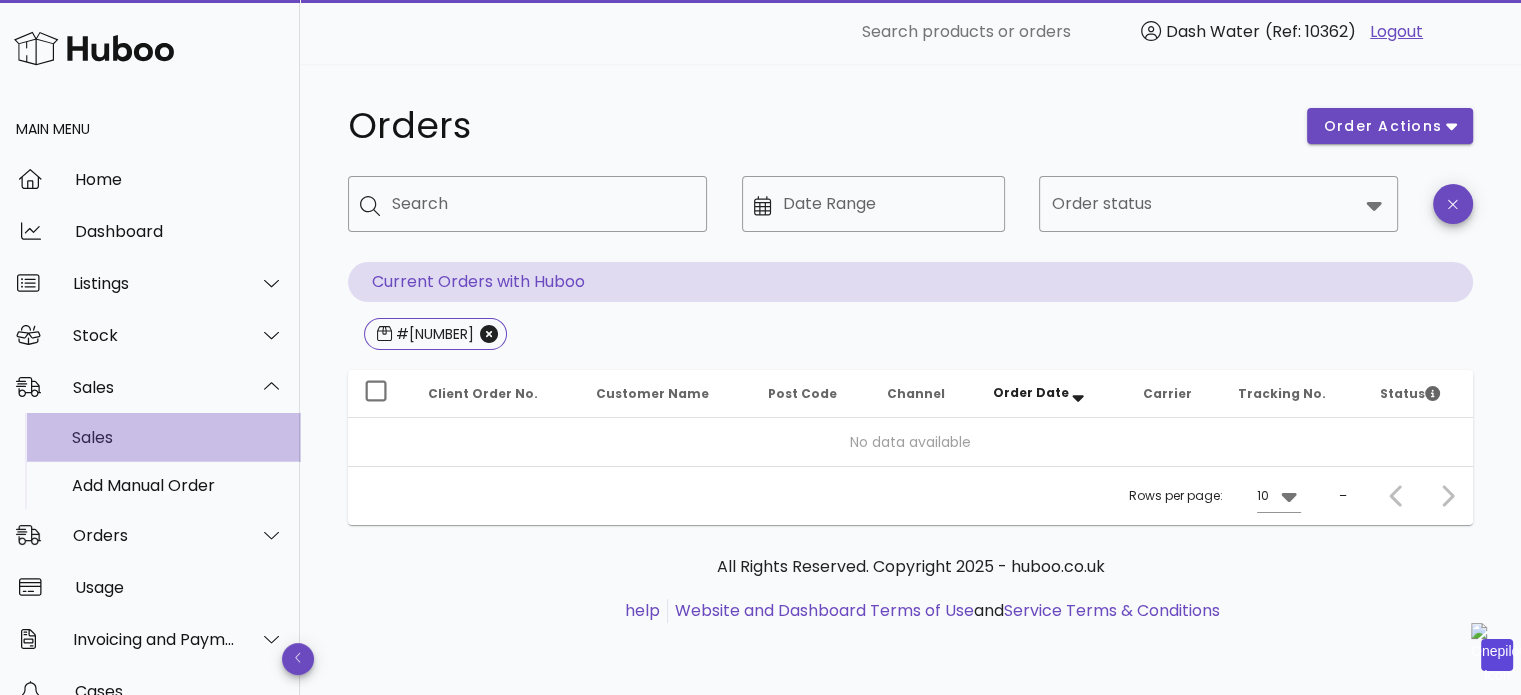 click on "Sales" at bounding box center [178, 437] 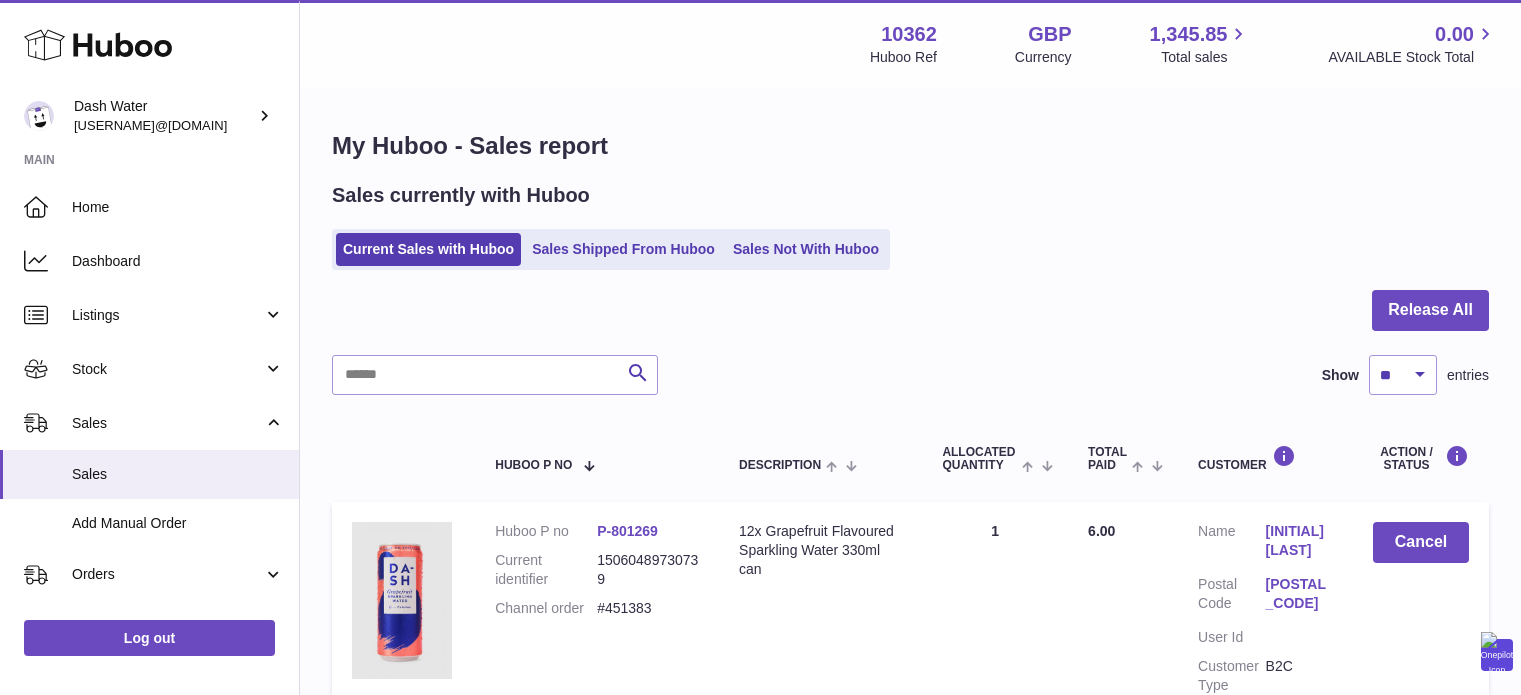 scroll, scrollTop: 0, scrollLeft: 0, axis: both 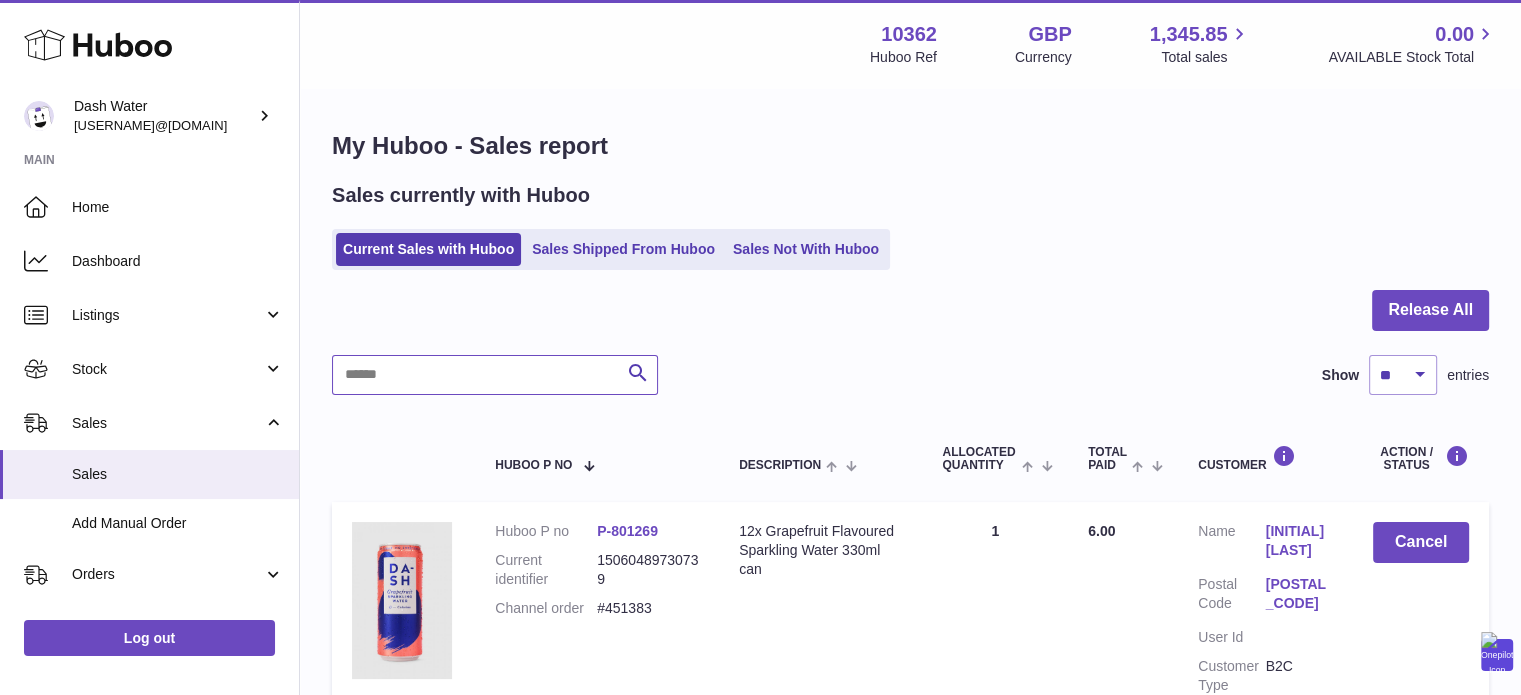 drag, startPoint x: 509, startPoint y: 398, endPoint x: 417, endPoint y: 377, distance: 94.36631 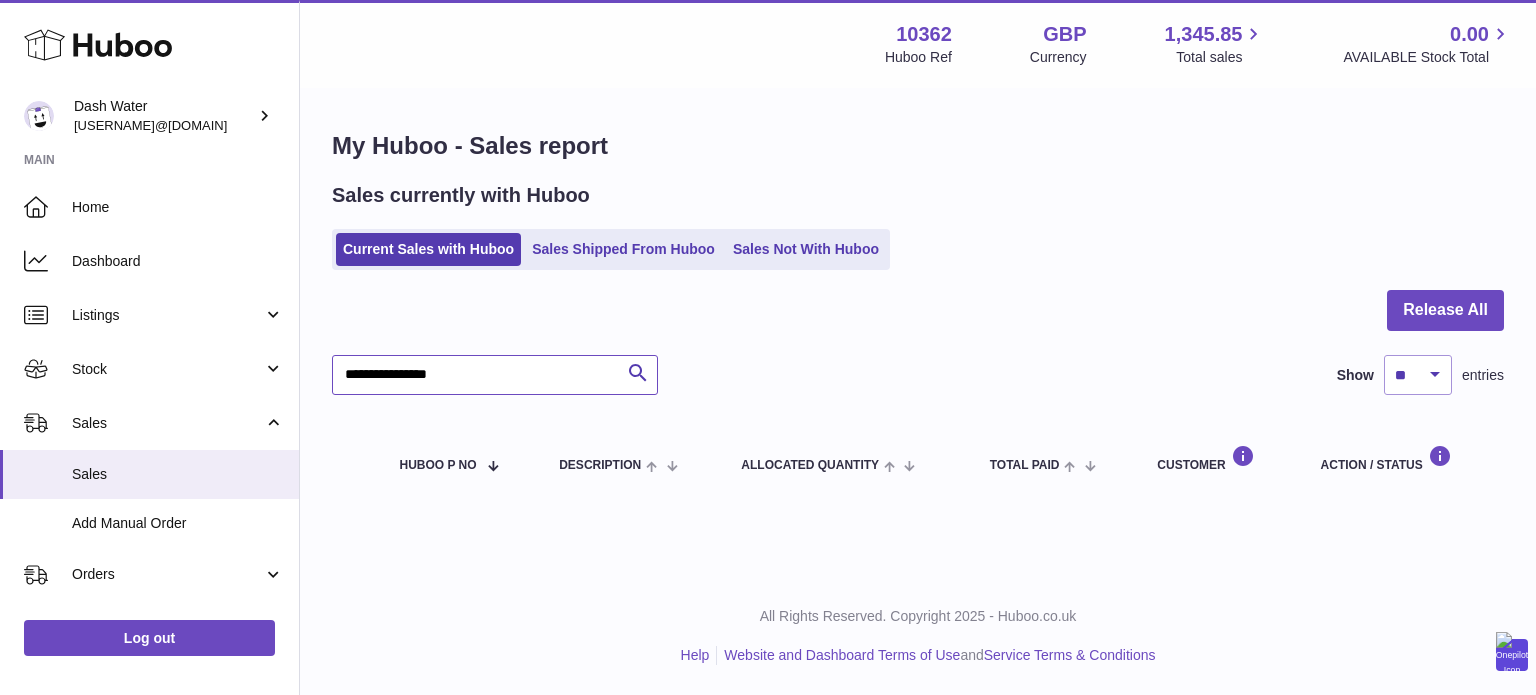 drag, startPoint x: 401, startPoint y: 376, endPoint x: 614, endPoint y: 378, distance: 213.00938 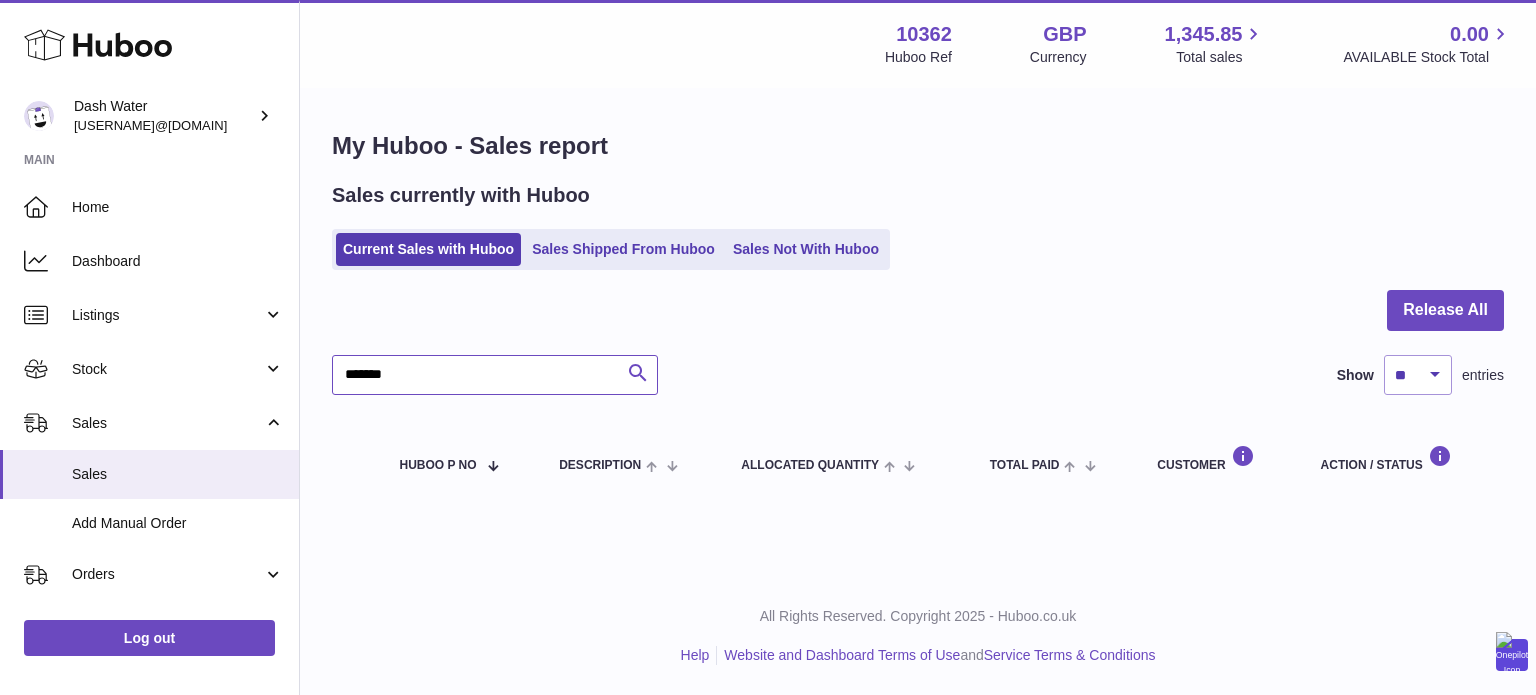 type on "*******" 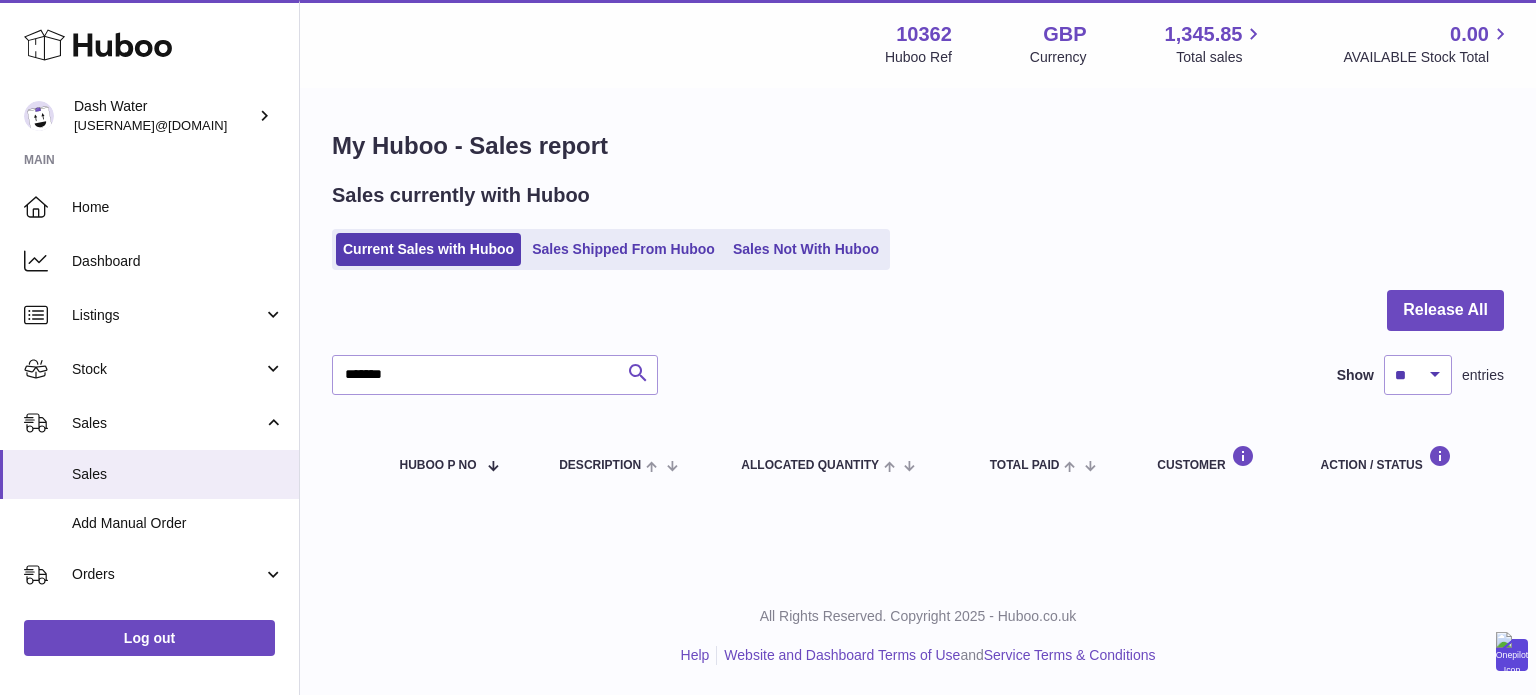 click on "Search" at bounding box center [638, 375] 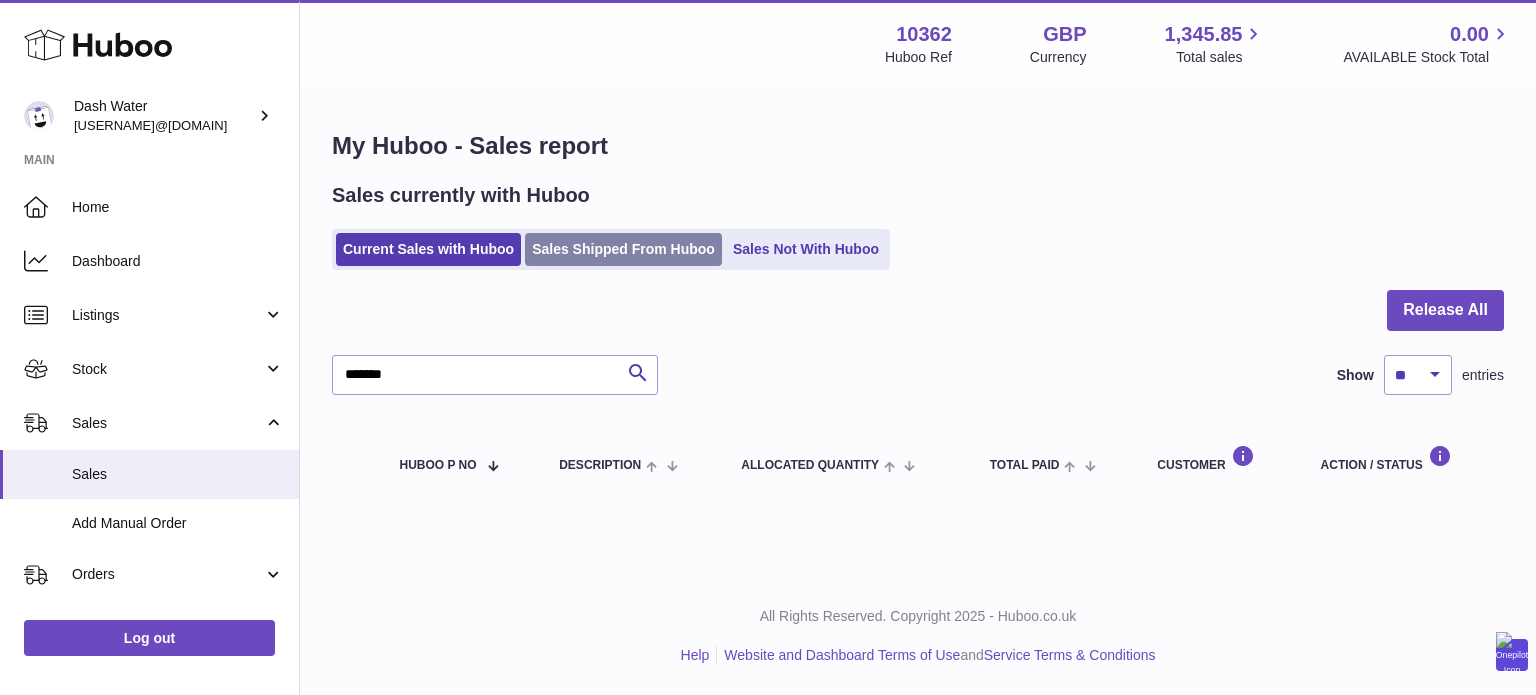 click on "Sales Shipped From Huboo" at bounding box center [623, 249] 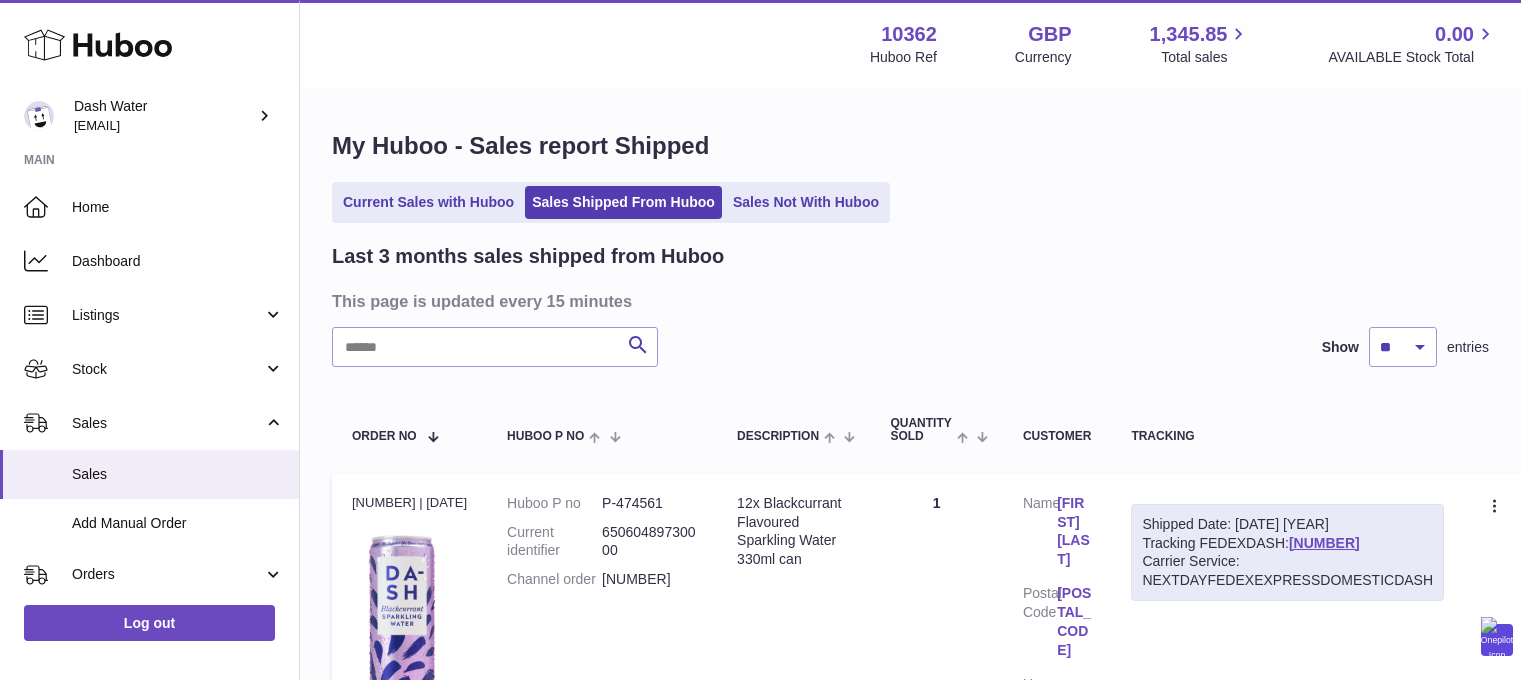 scroll, scrollTop: 0, scrollLeft: 0, axis: both 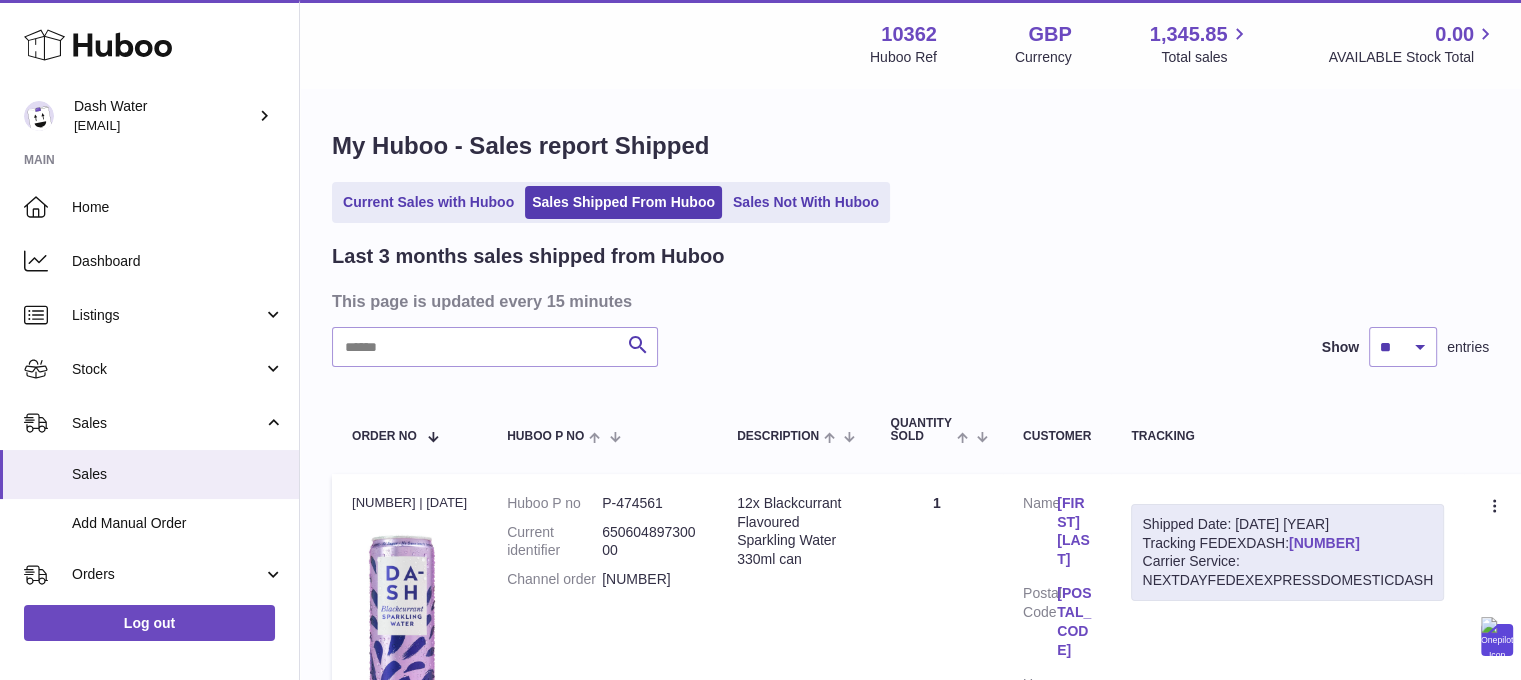 click on "[NUMBER]" at bounding box center (1324, 543) 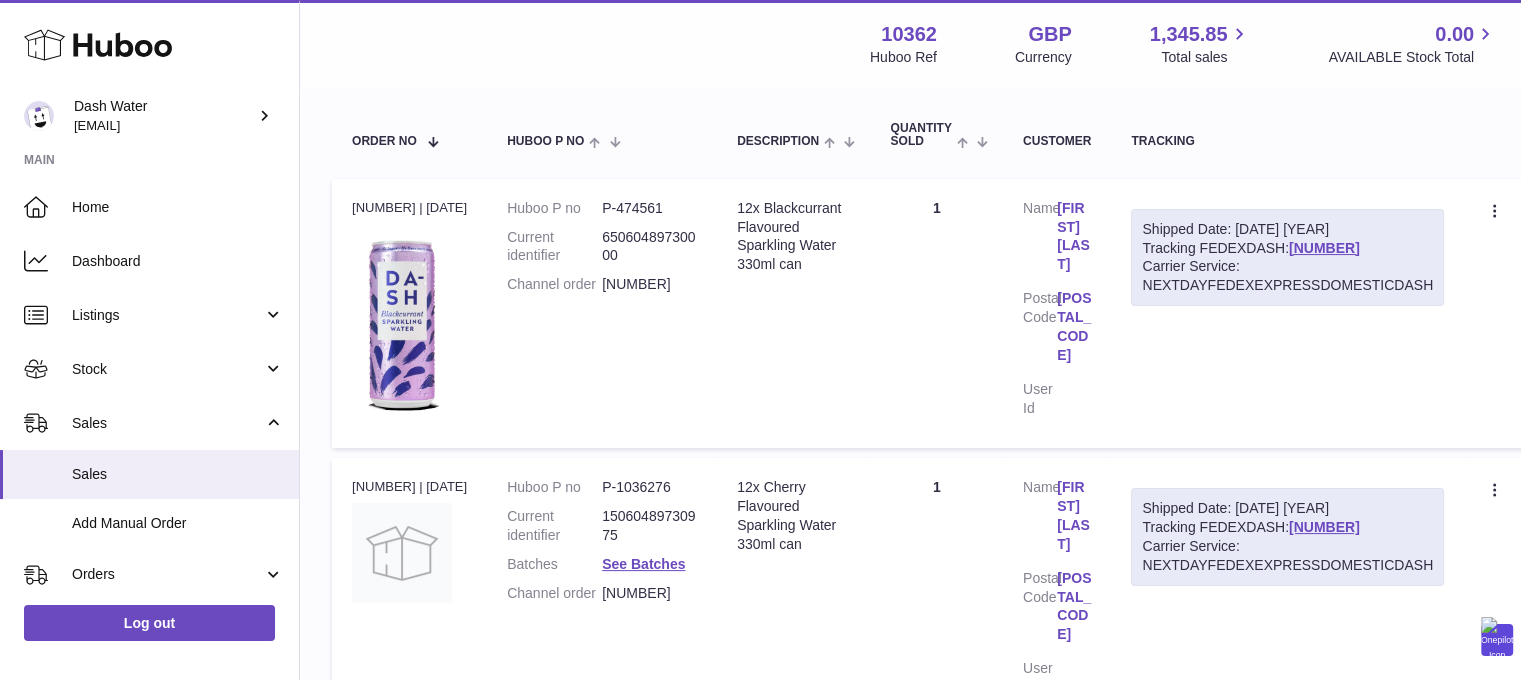 scroll, scrollTop: 400, scrollLeft: 0, axis: vertical 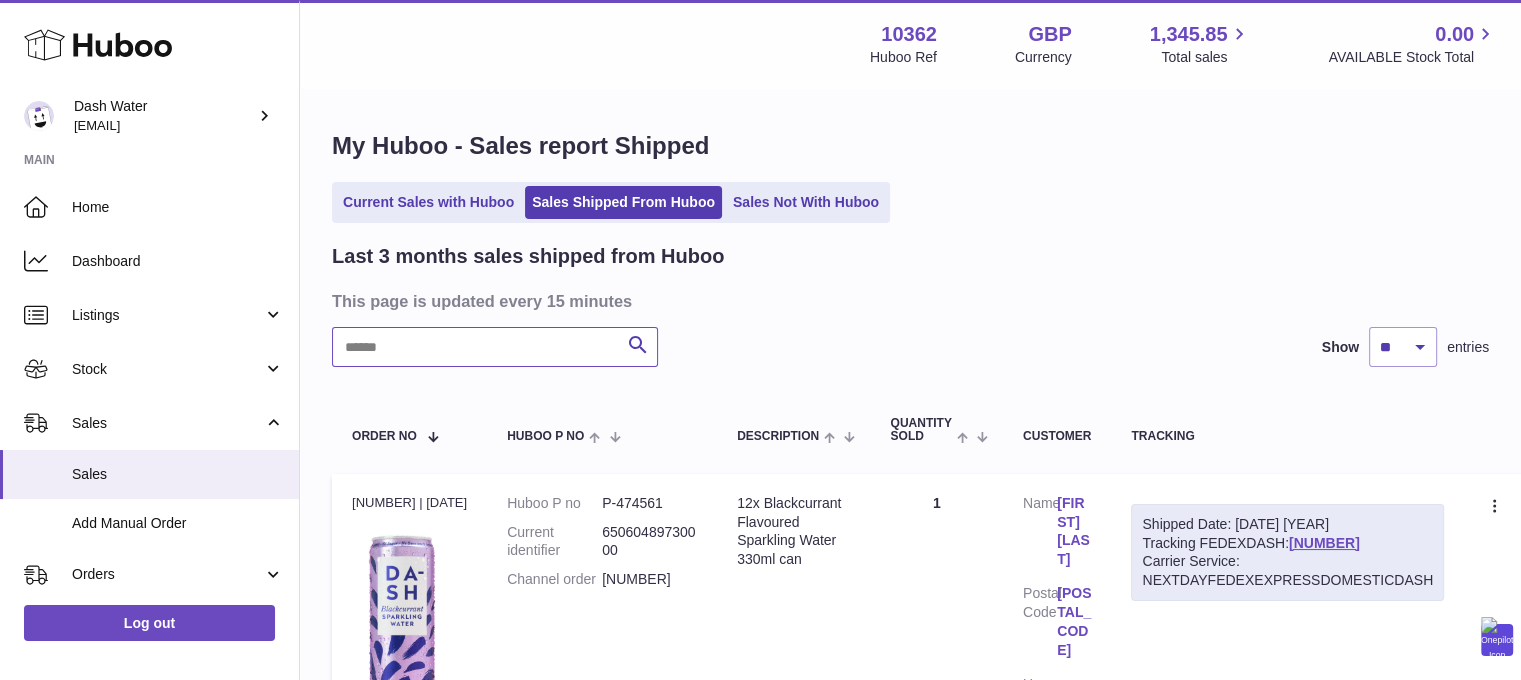 click at bounding box center [495, 347] 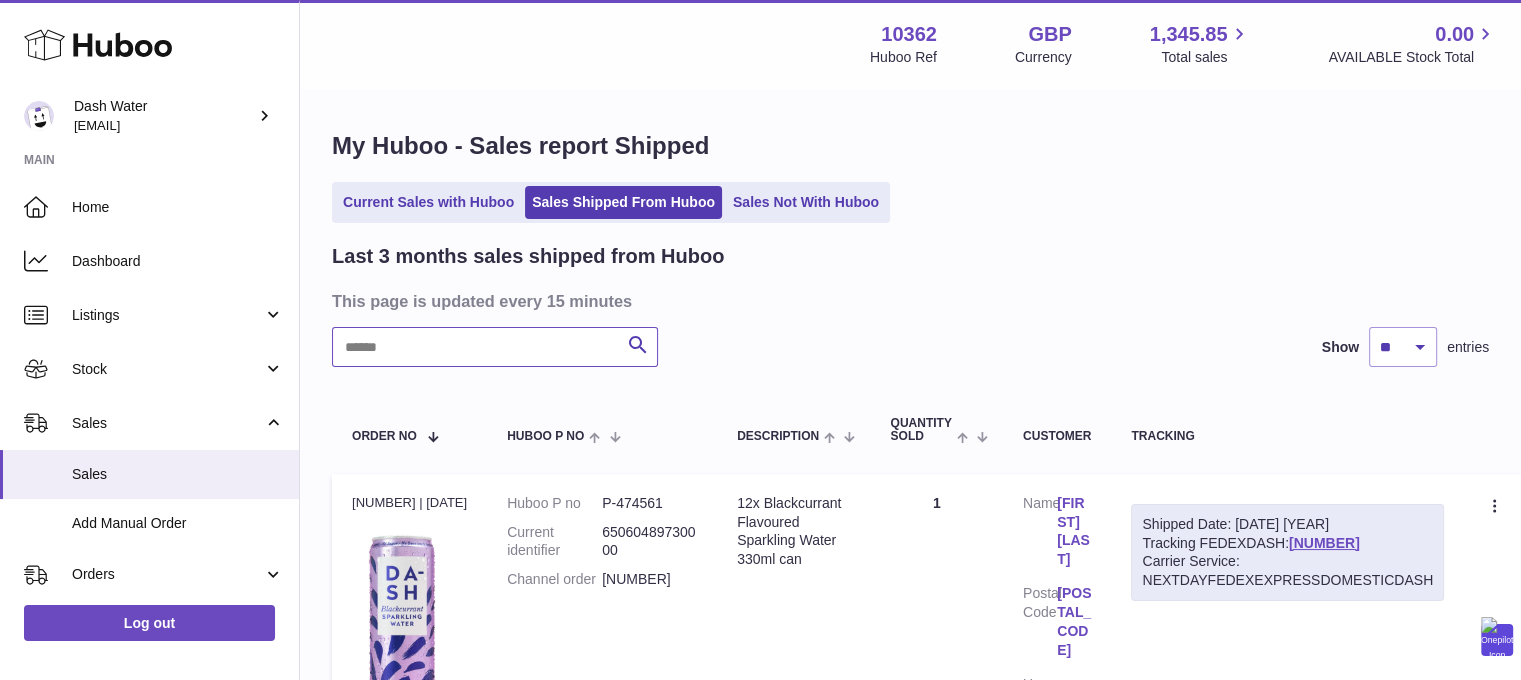 paste on "******" 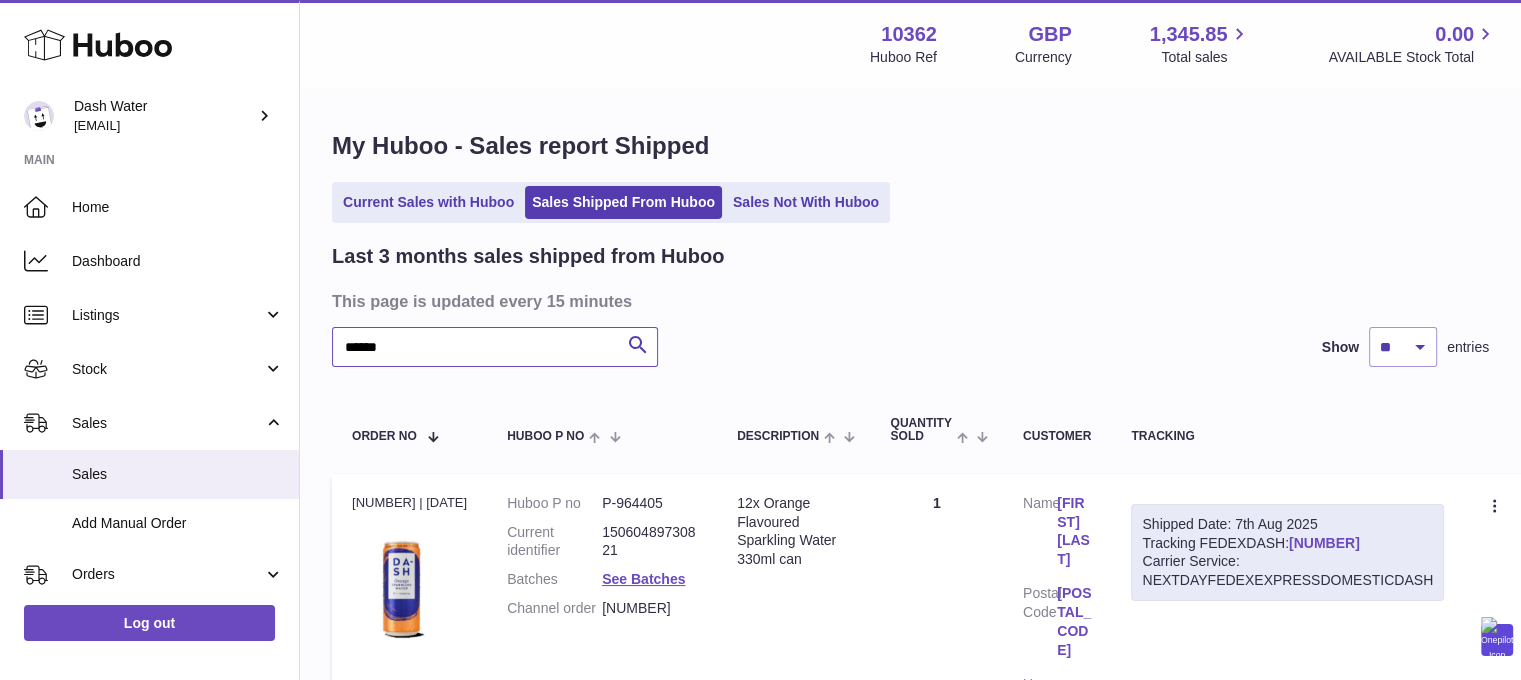 type on "******" 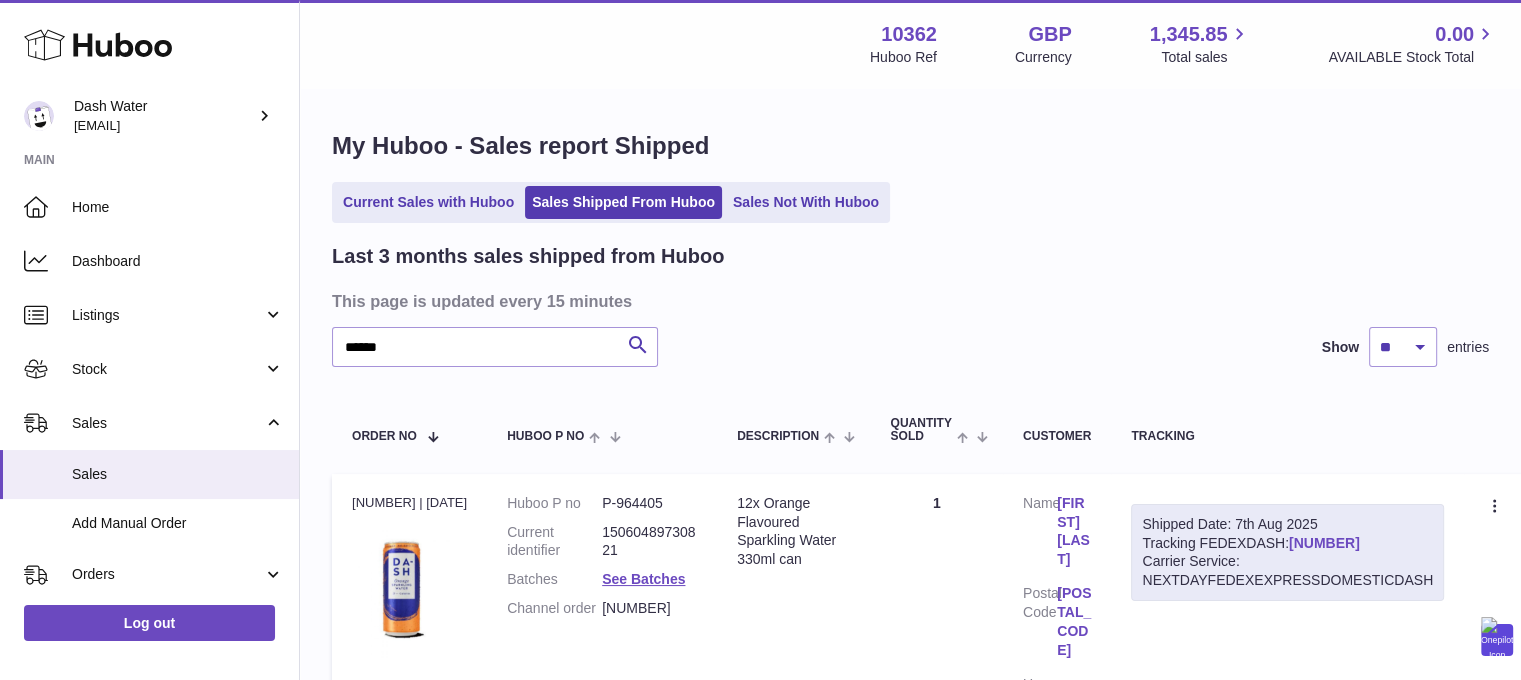 click on "[NUMBER]" at bounding box center [1324, 543] 